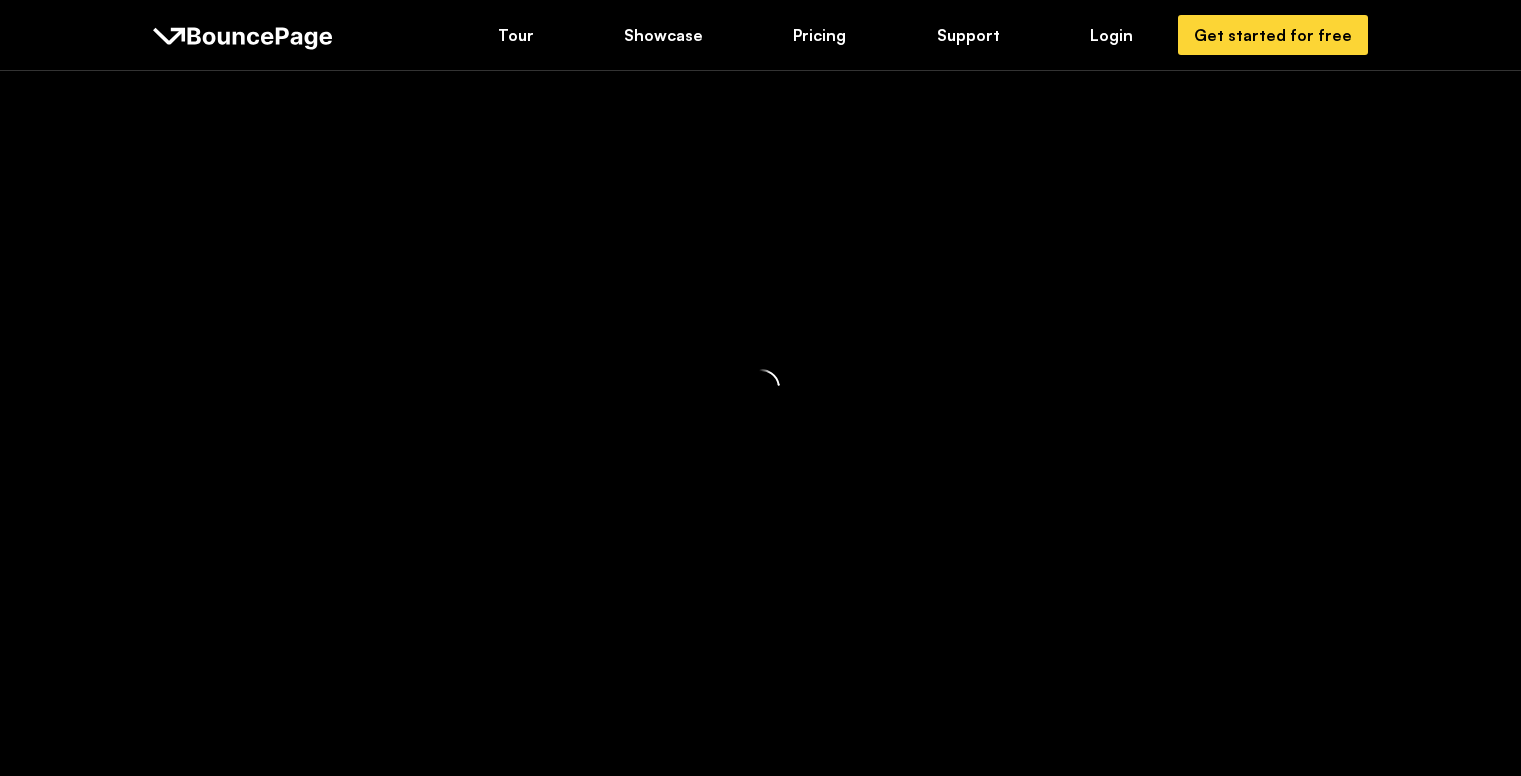 scroll, scrollTop: 0, scrollLeft: 0, axis: both 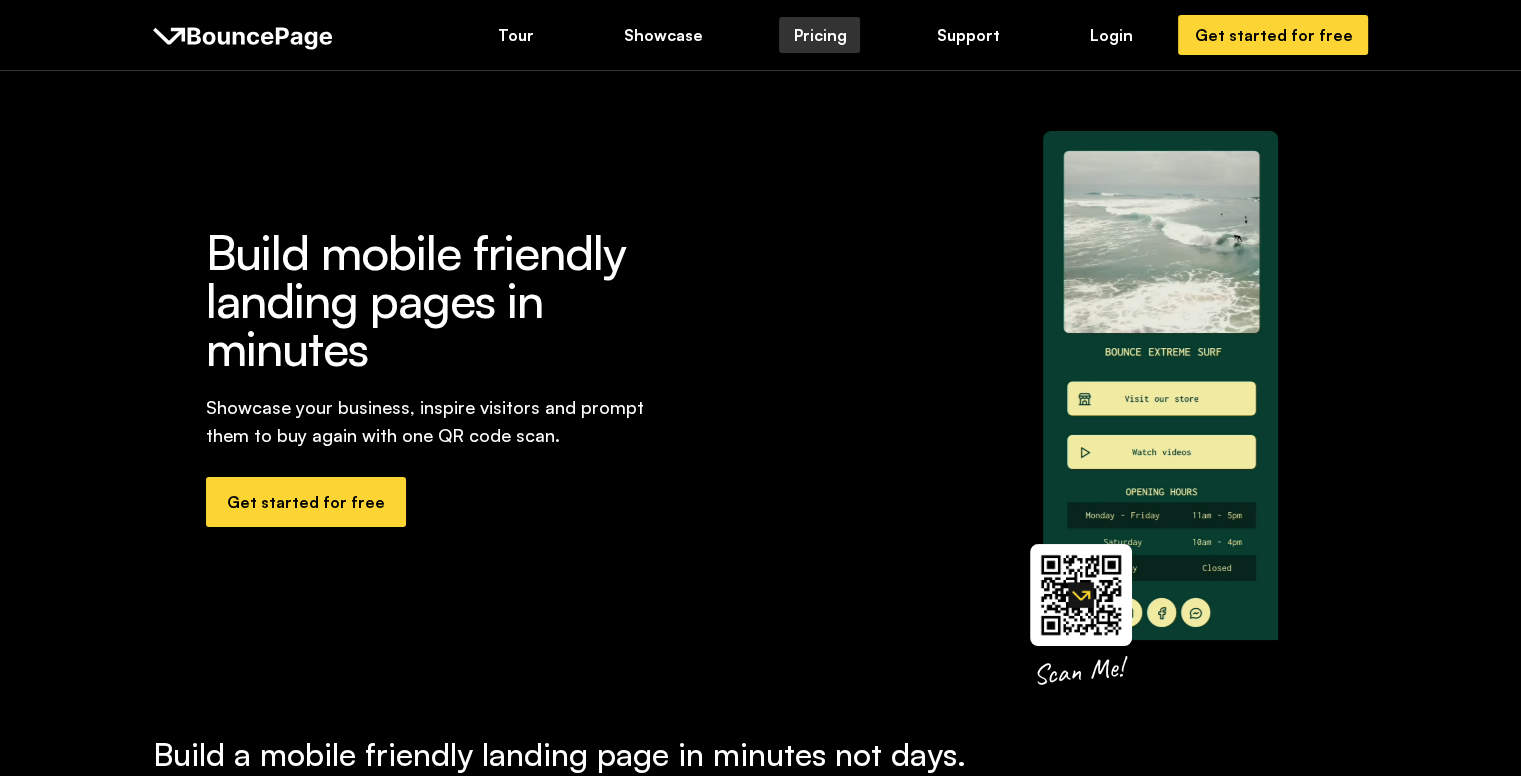 click on "Pricing" at bounding box center [819, 35] 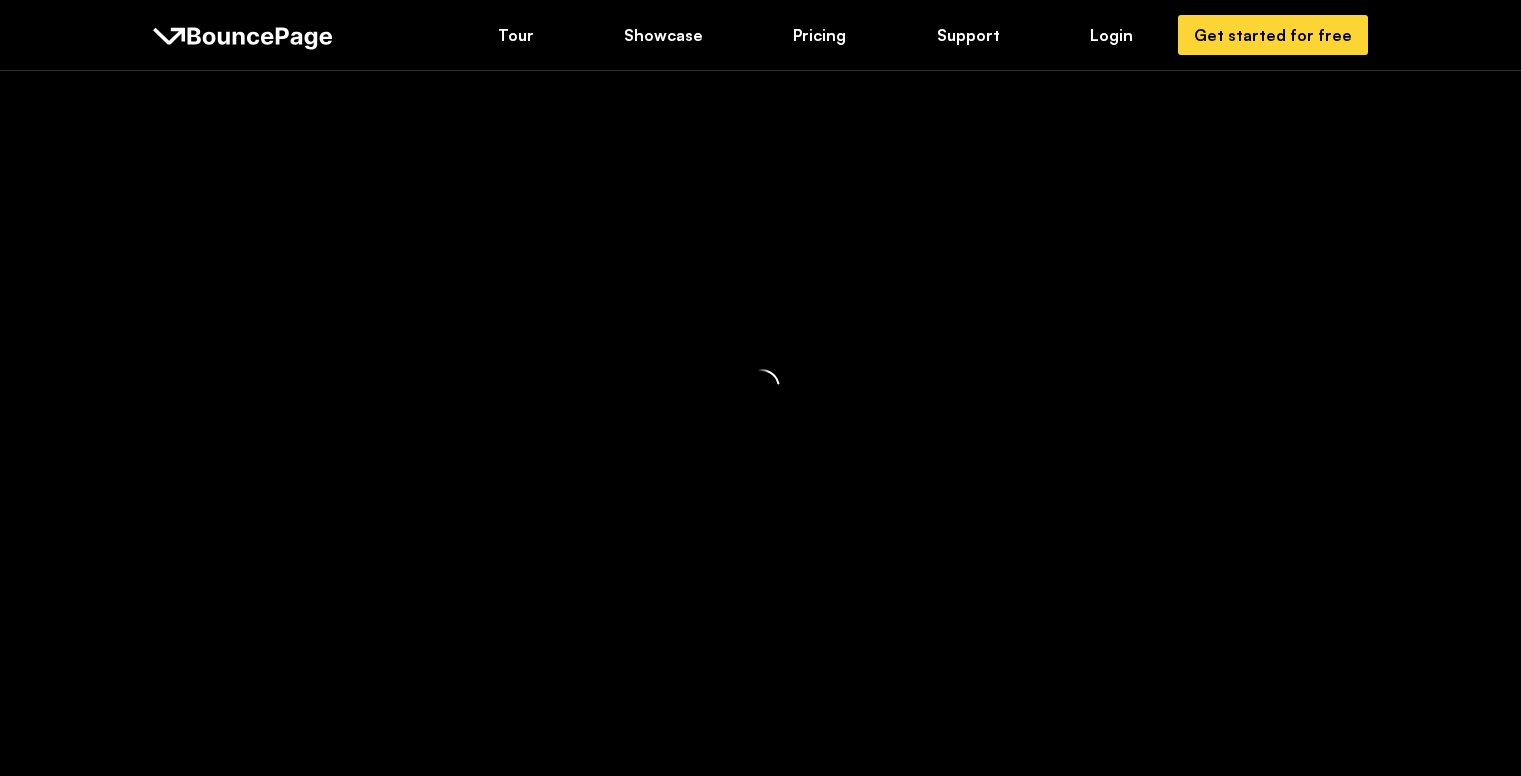 scroll, scrollTop: 0, scrollLeft: 0, axis: both 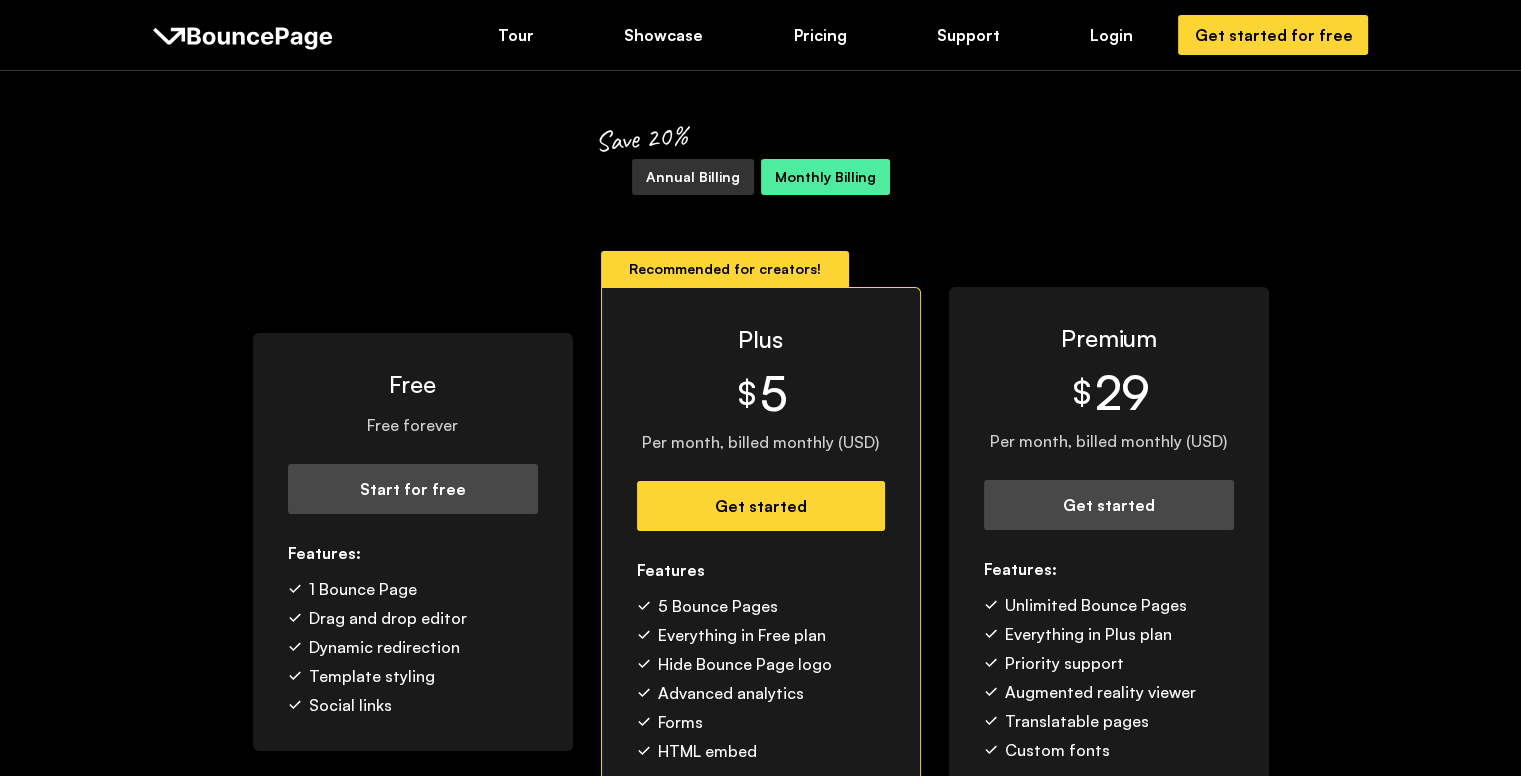 click on "Annual Billing" at bounding box center (693, 177) 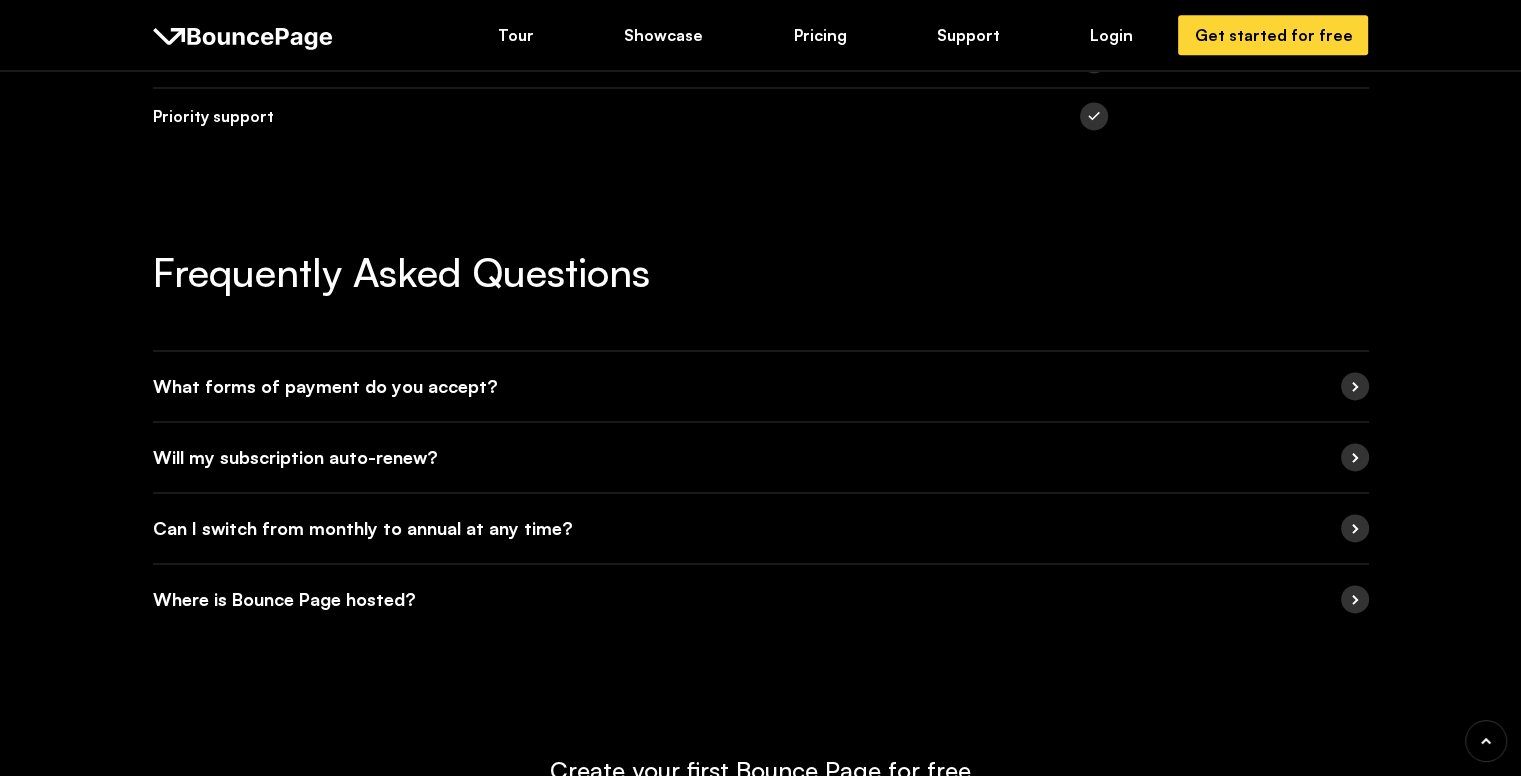 scroll, scrollTop: 2789, scrollLeft: 0, axis: vertical 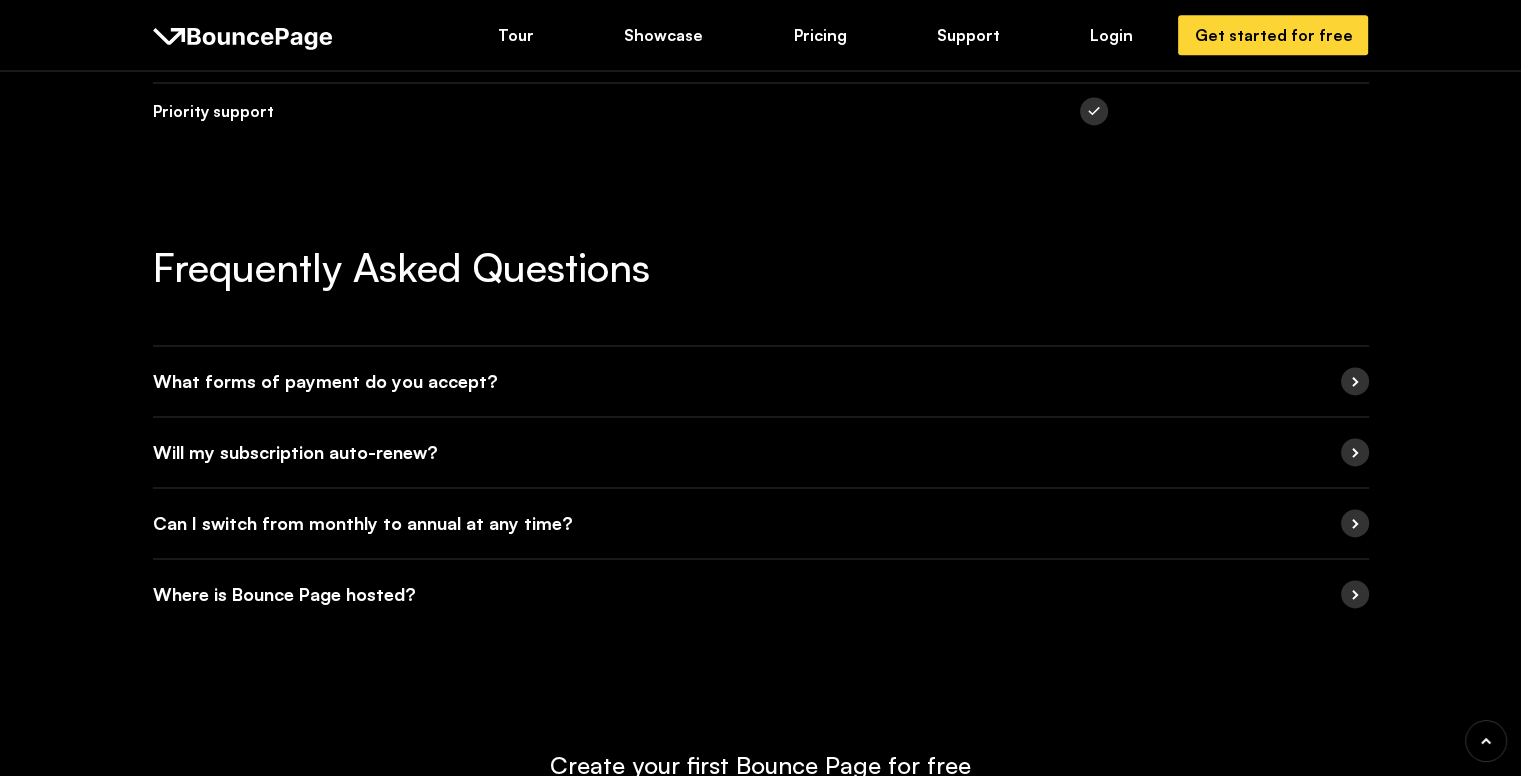 click at bounding box center [1355, 452] 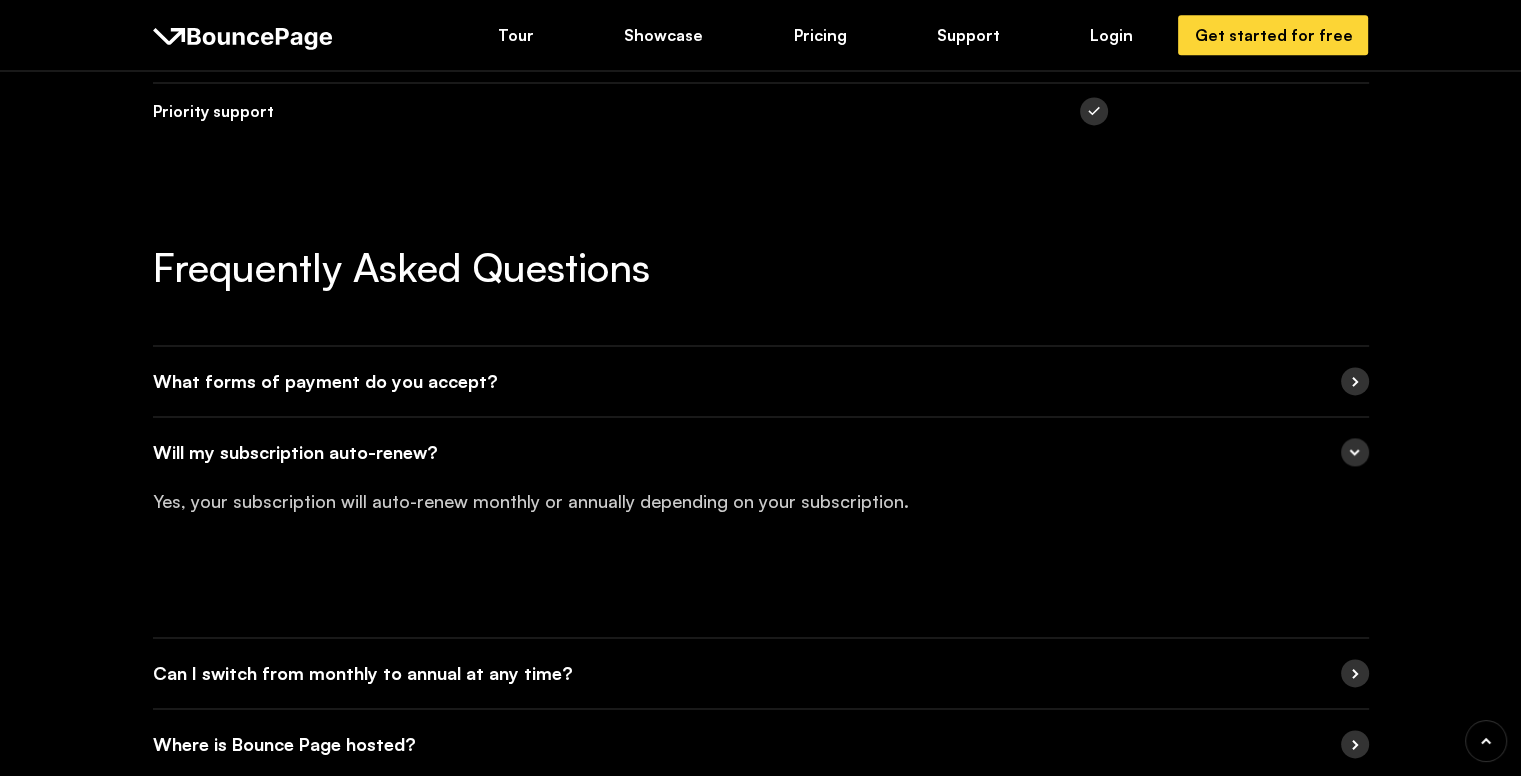 click at bounding box center [1355, 381] 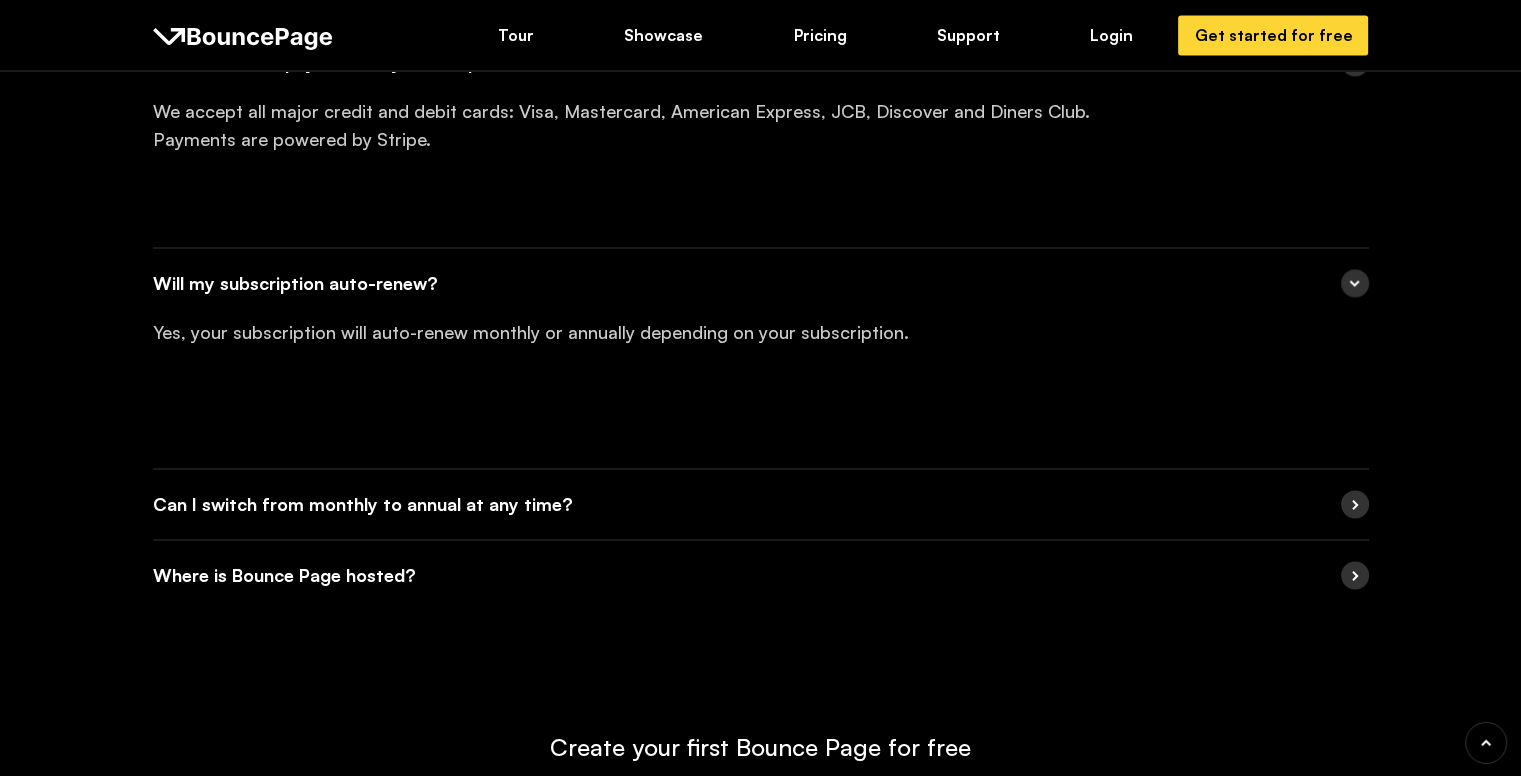 scroll, scrollTop: 3270, scrollLeft: 0, axis: vertical 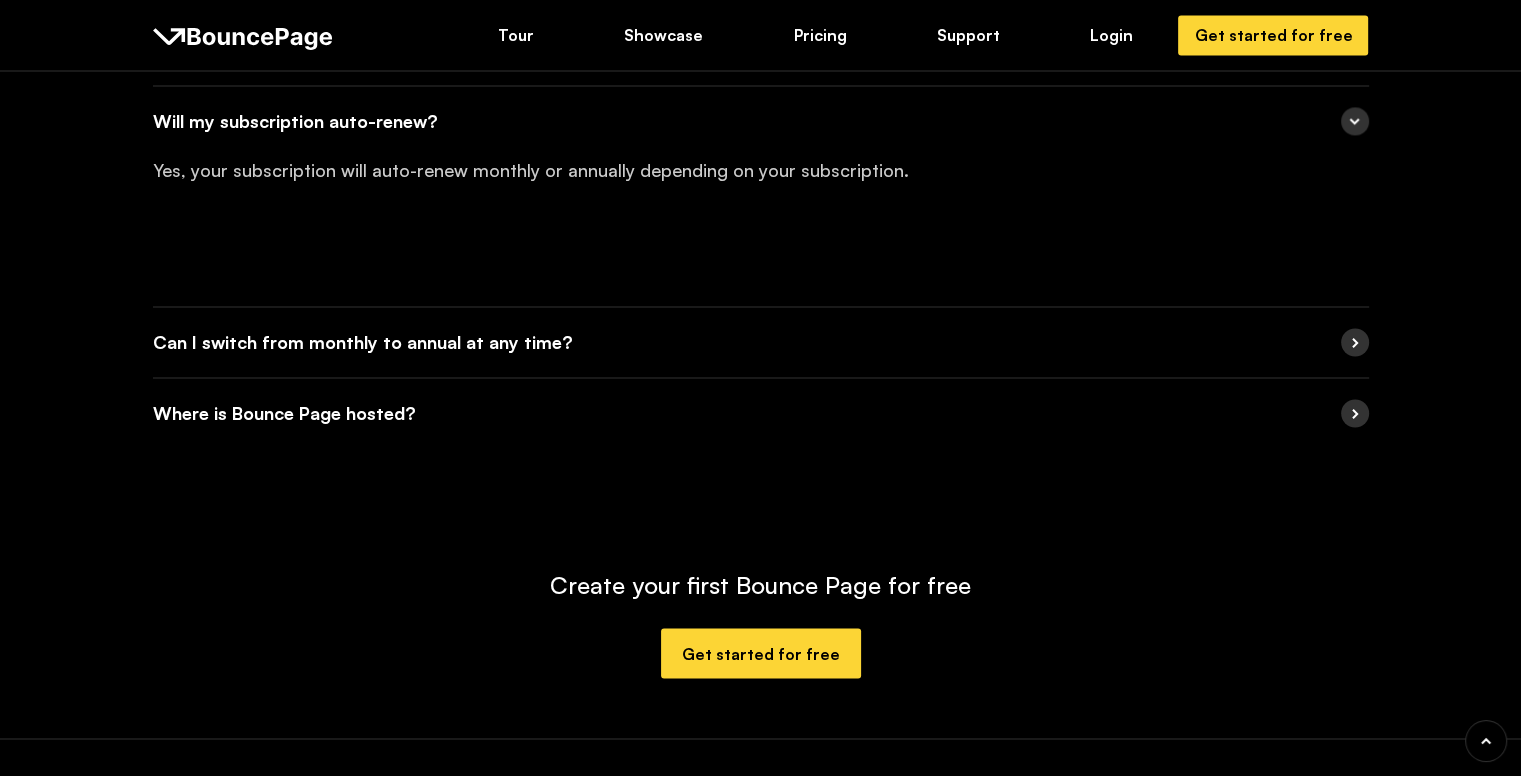 click at bounding box center [1355, 342] 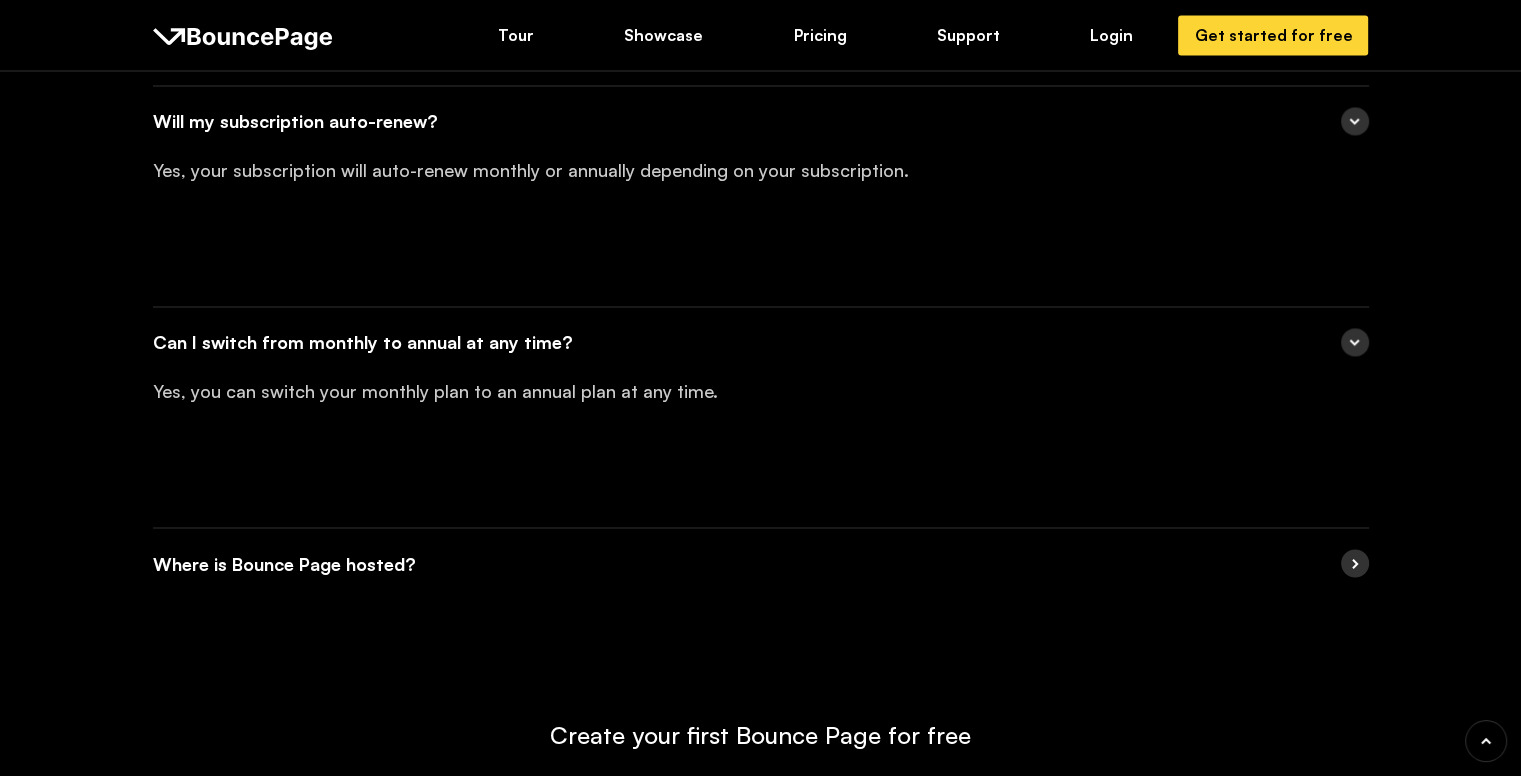 click at bounding box center (1355, 563) 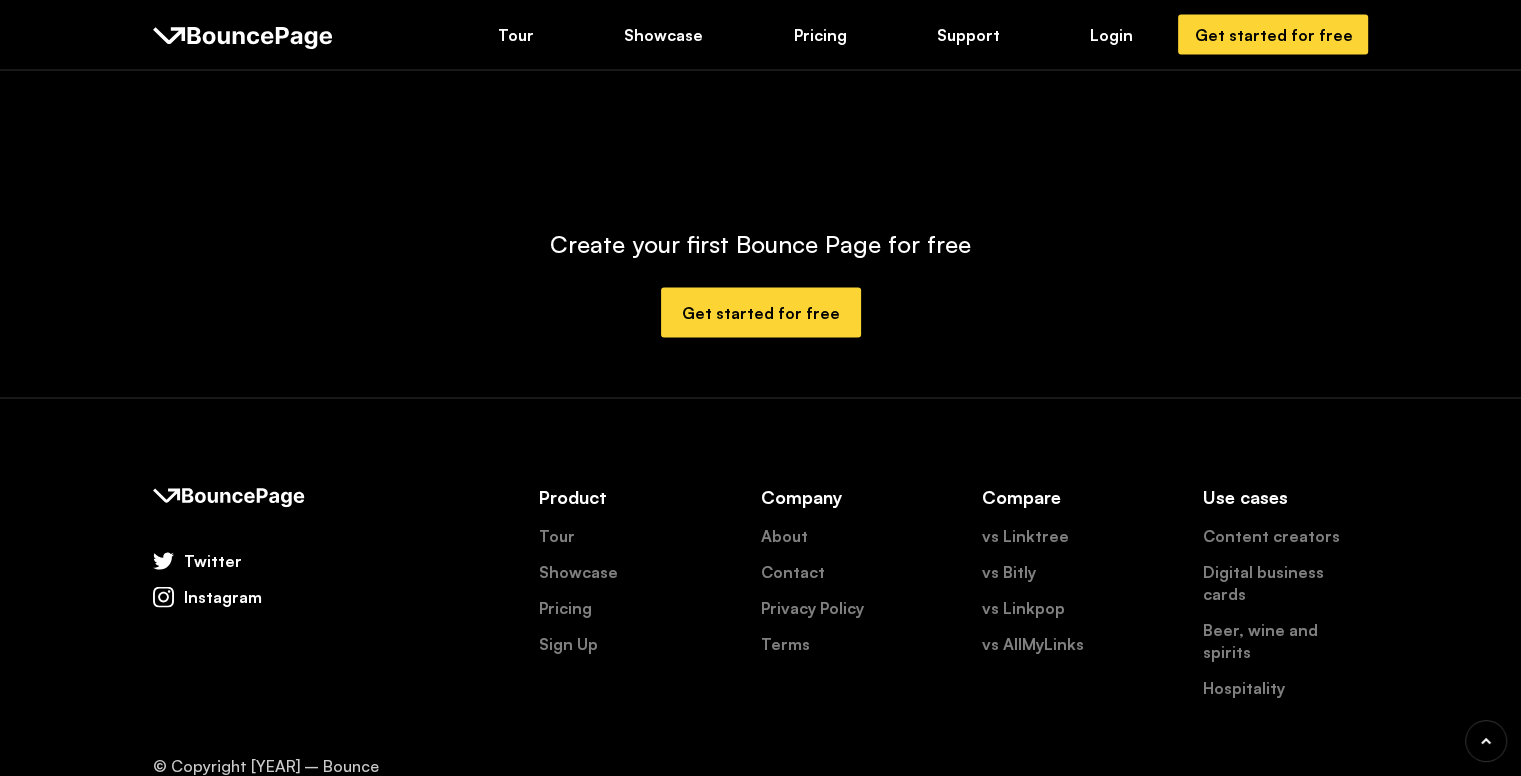 scroll, scrollTop: 3929, scrollLeft: 0, axis: vertical 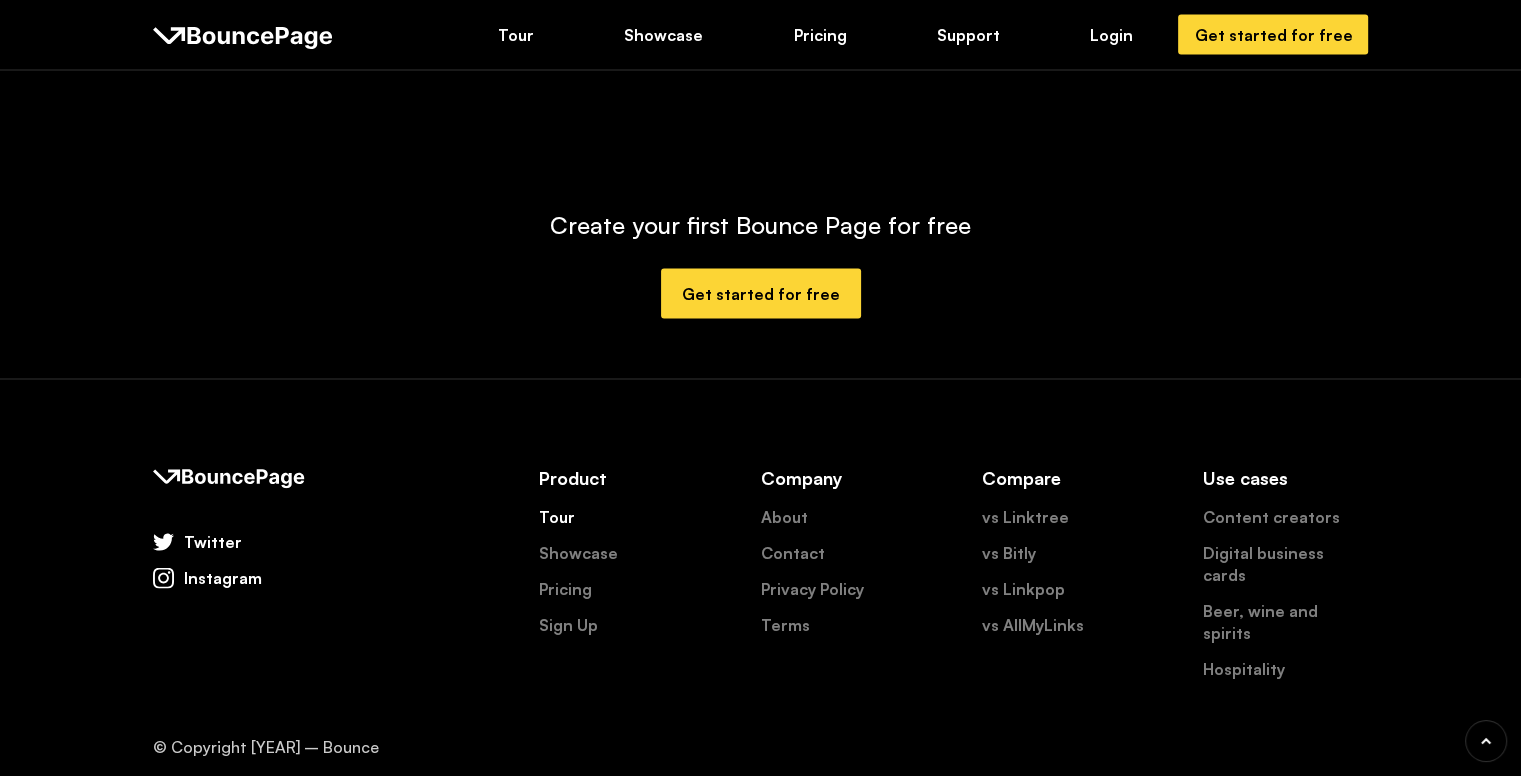 click on "Tour" at bounding box center (557, 517) 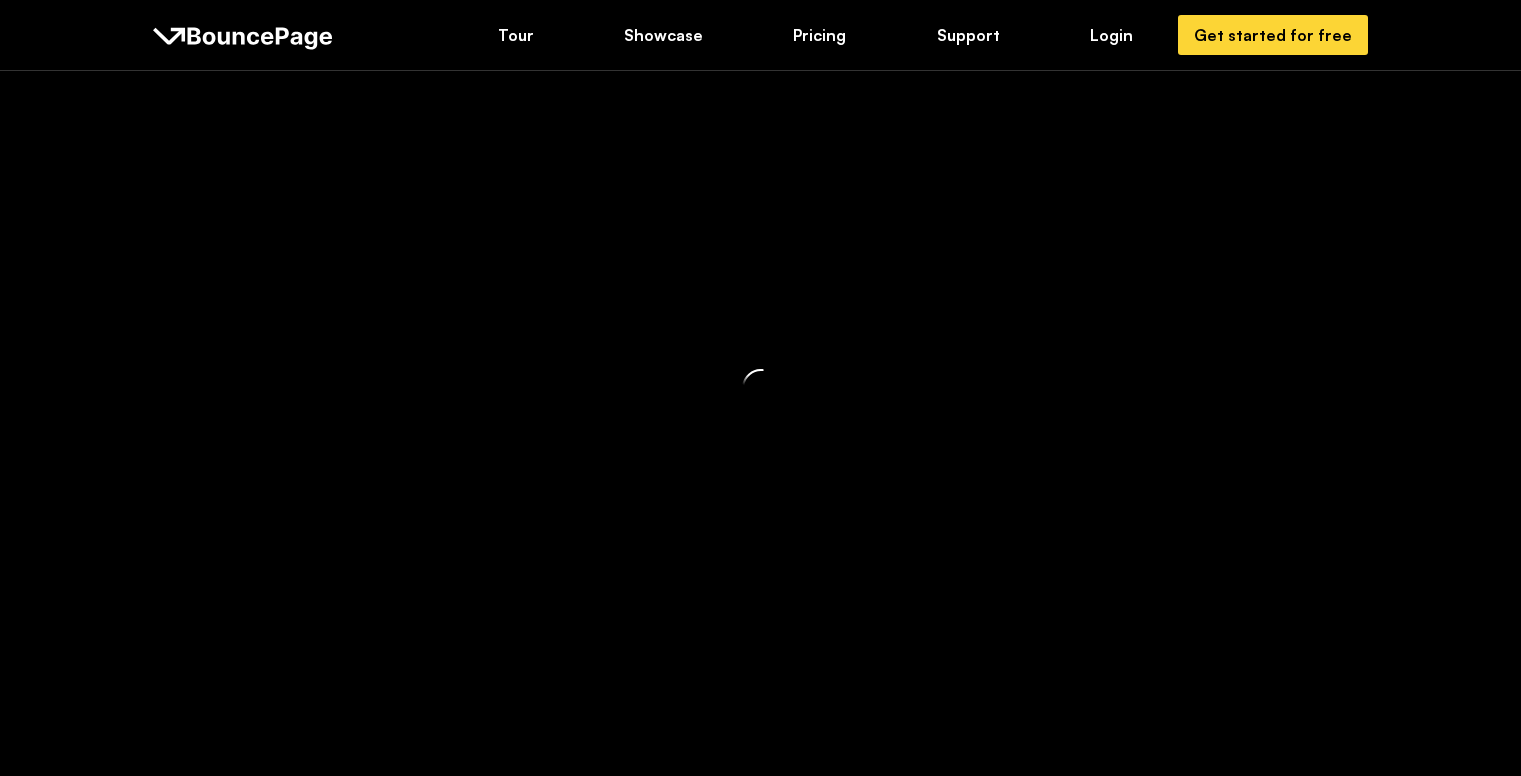 scroll, scrollTop: 0, scrollLeft: 0, axis: both 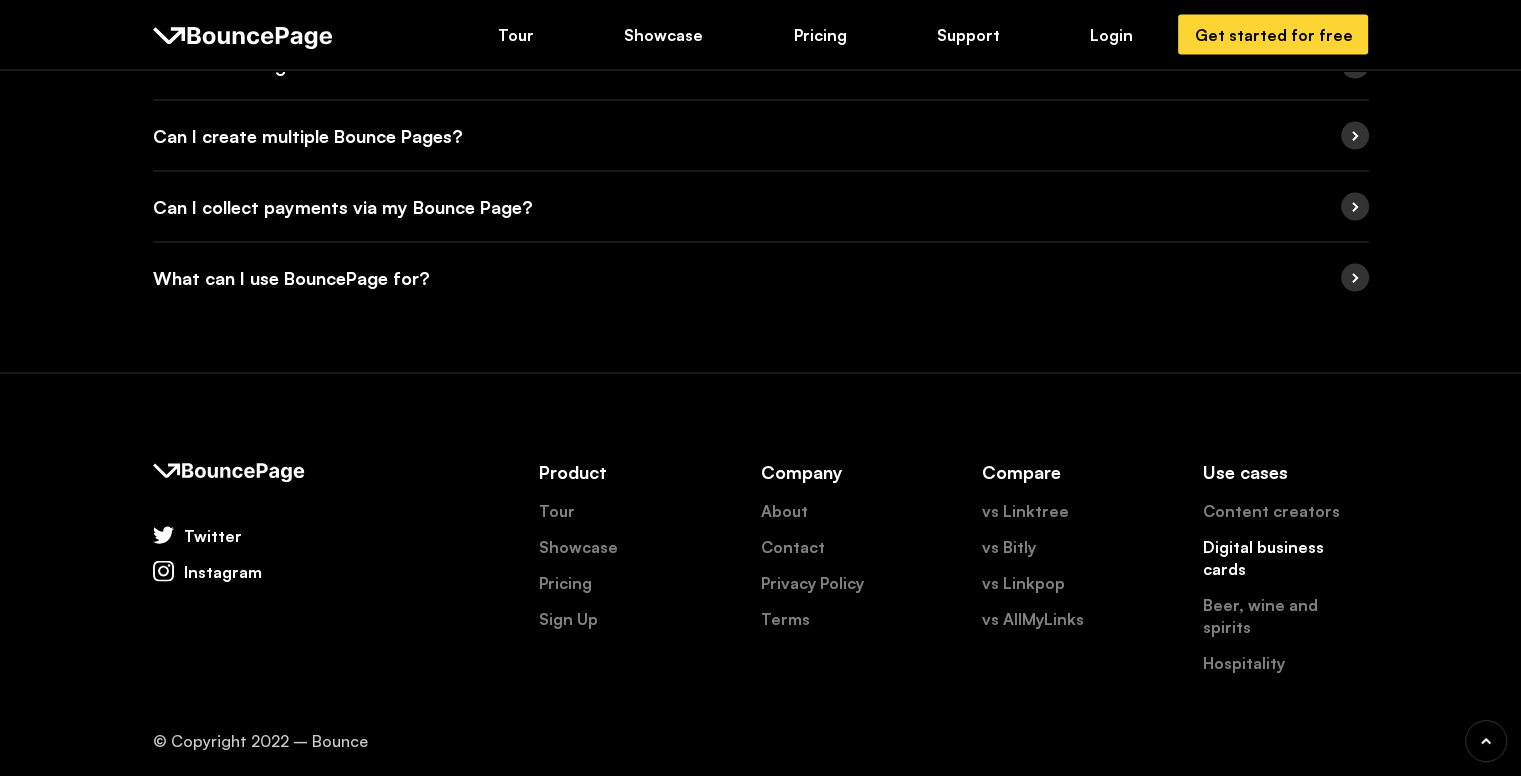 click on "Digital business cards" at bounding box center [1285, 558] 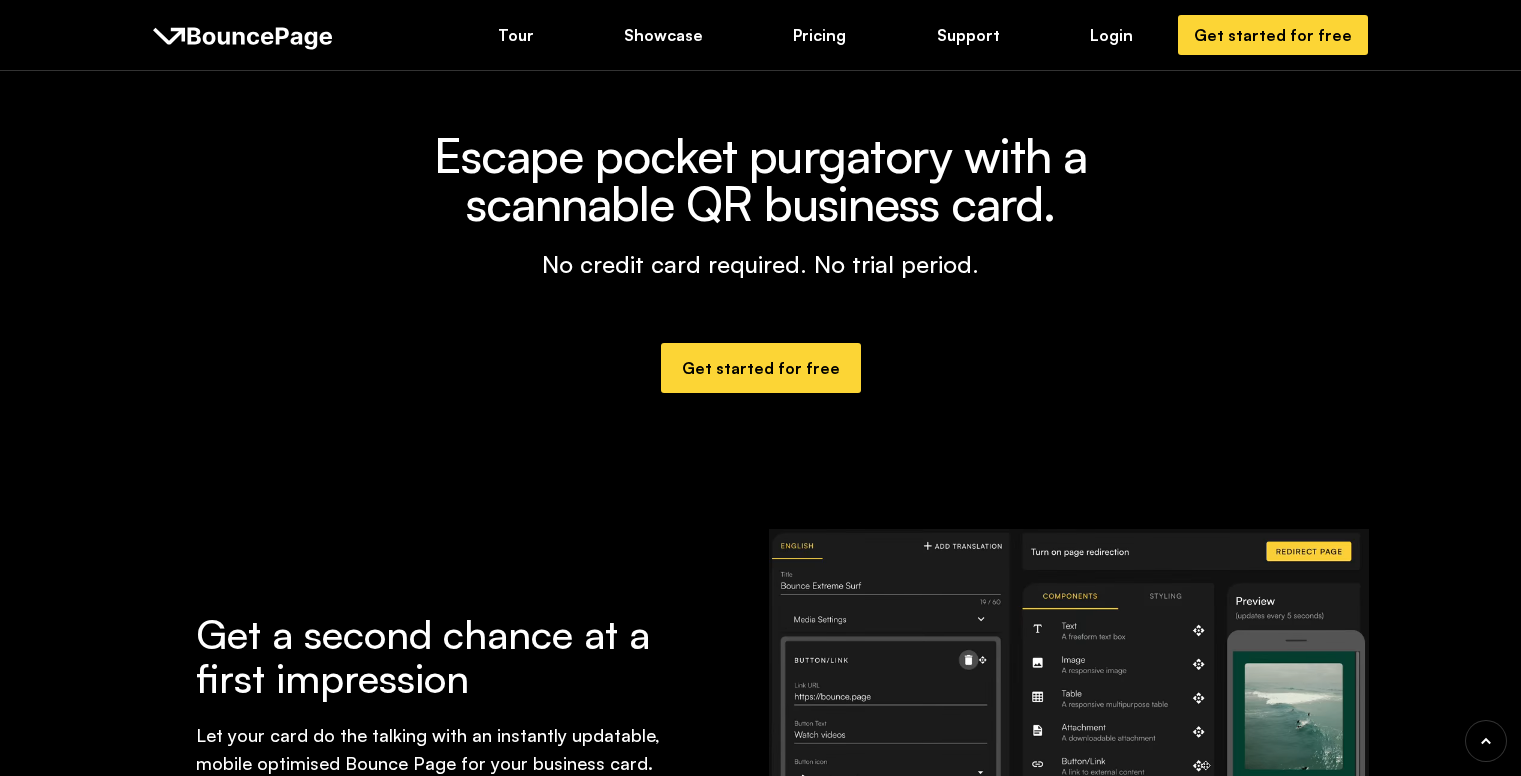 scroll, scrollTop: 0, scrollLeft: 0, axis: both 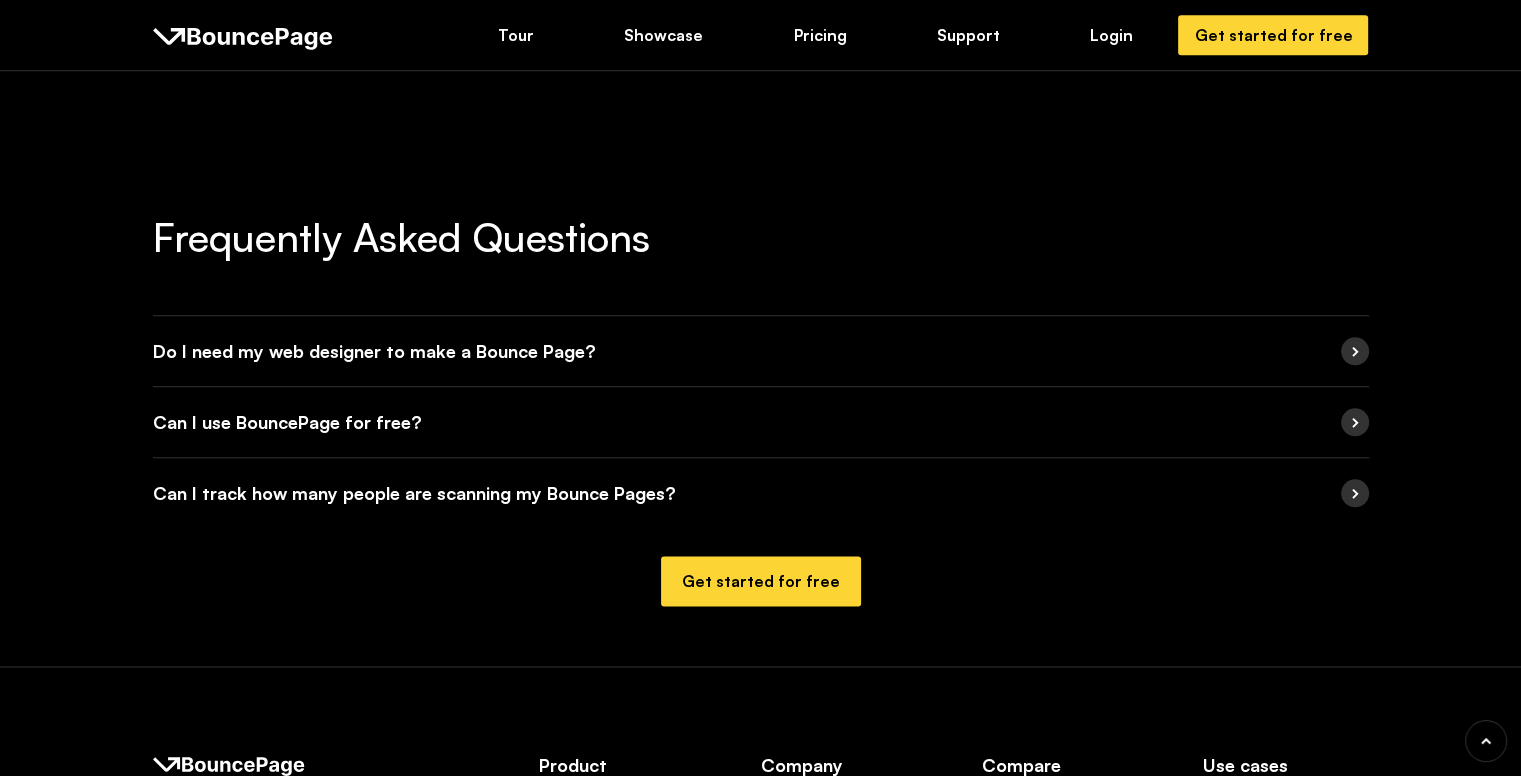 click at bounding box center [1355, 351] 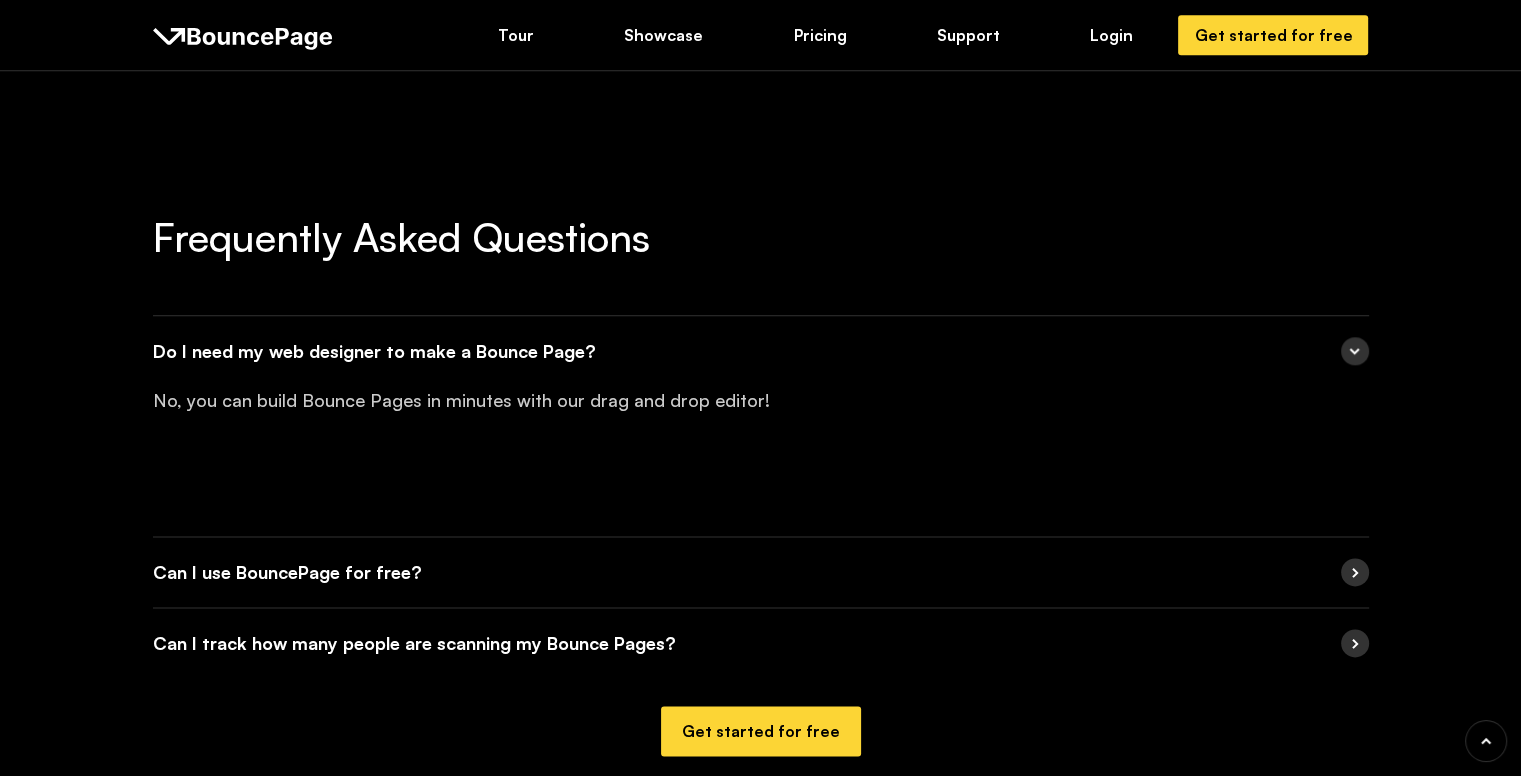 click at bounding box center [1355, 572] 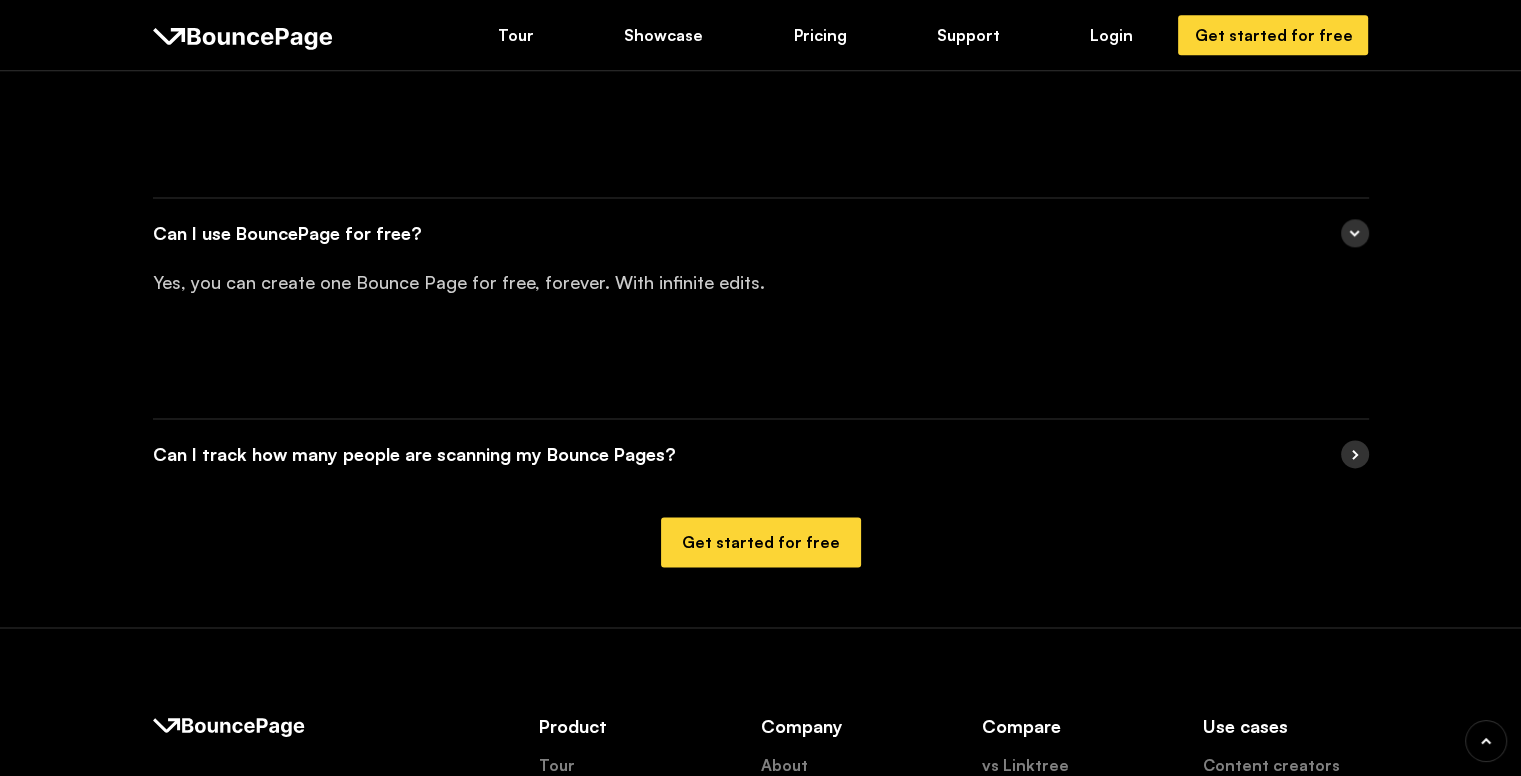 scroll, scrollTop: 2667, scrollLeft: 0, axis: vertical 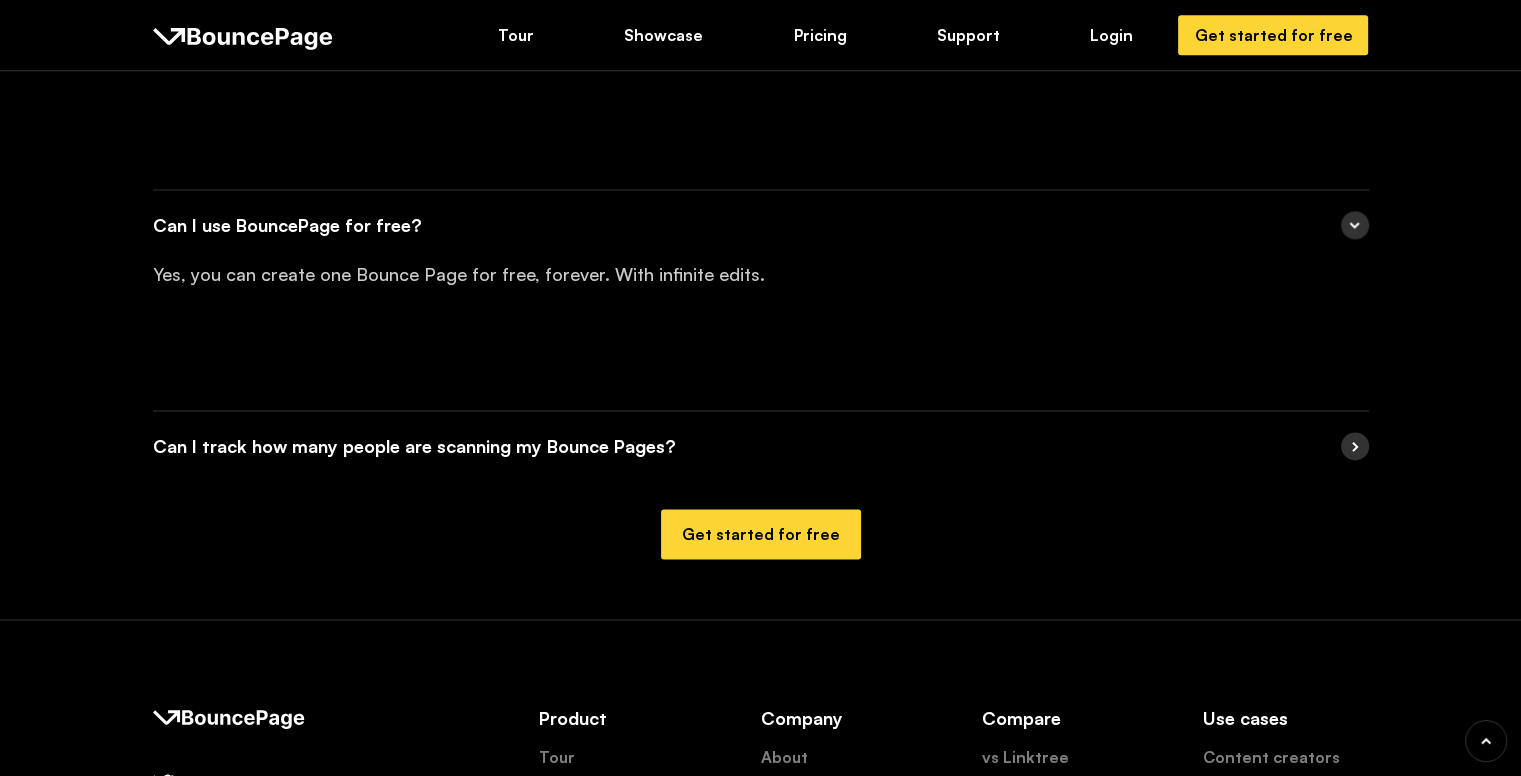 click at bounding box center (1355, 446) 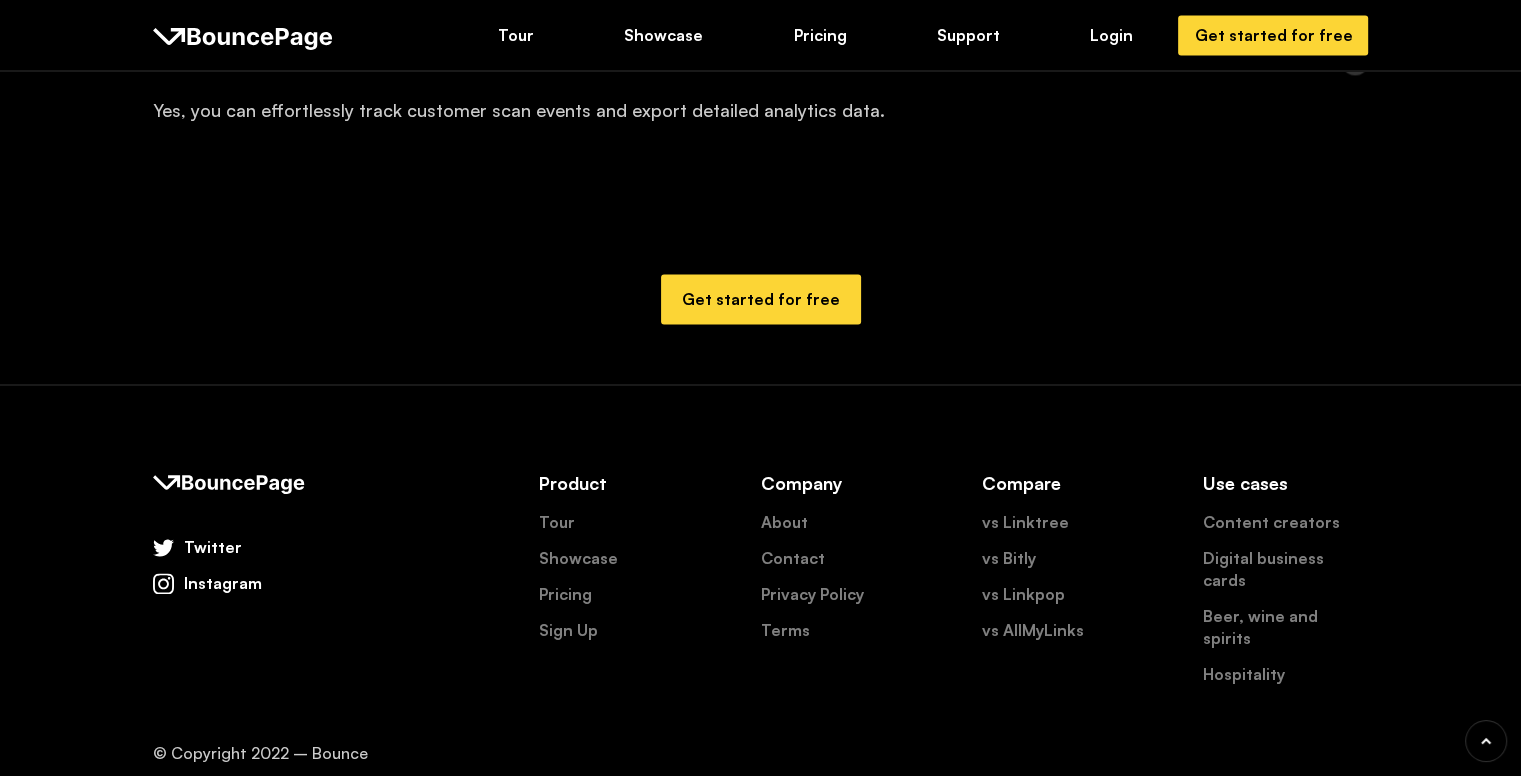 scroll, scrollTop: 3060, scrollLeft: 0, axis: vertical 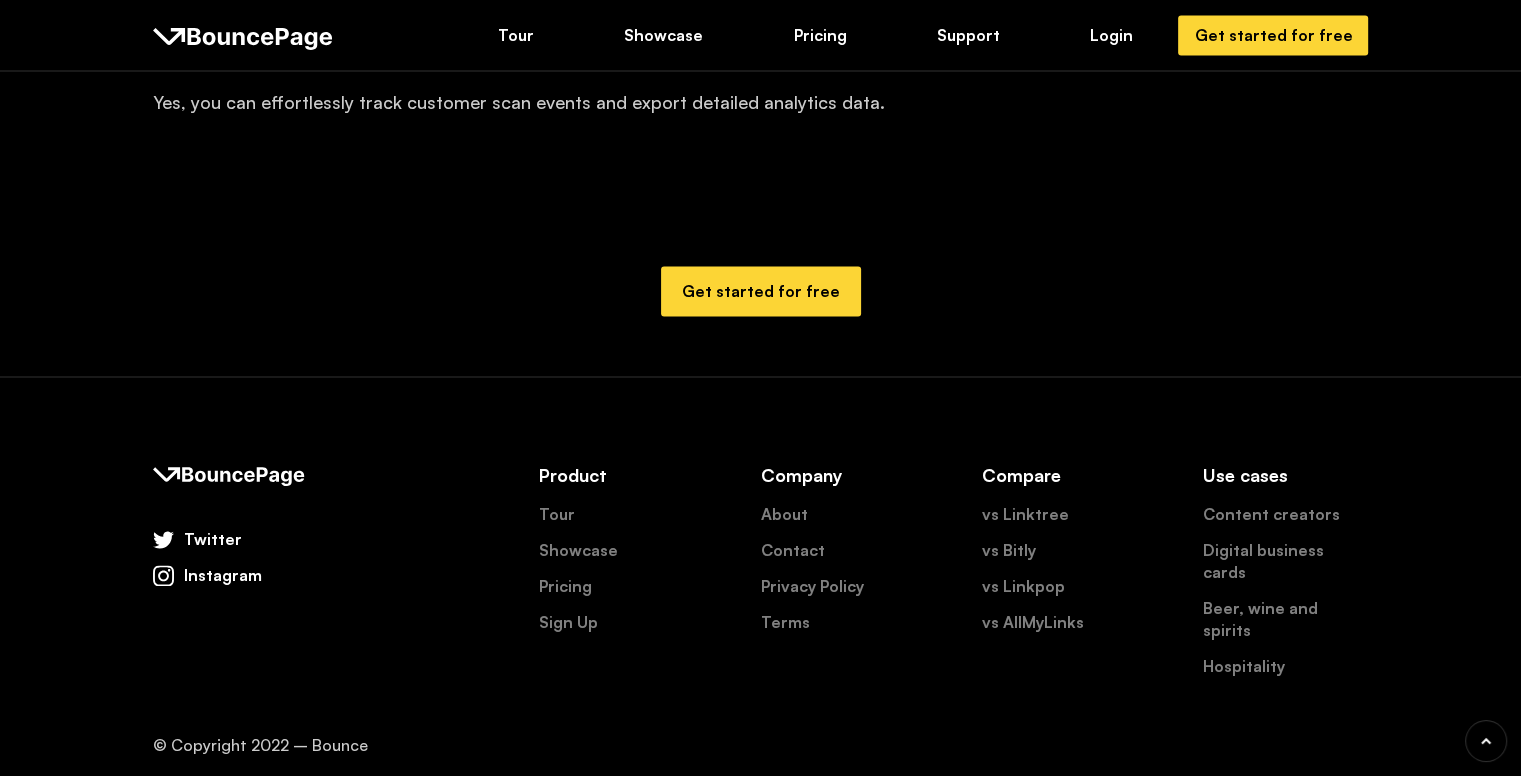 click on "Frequently Asked Questions
Do I need my web designer to make a Bounce Page?
No, you can build Bounce Pages in minutes with our drag and drop editor!
Can I use BouncePage for free?
Yes, you can create one Bounce Page for free, forever. With infinite edits.
Can I track how many people are scanning my Bounce Pages?
Yes, you can effortlessly track customer scan events and export detailed analytics data.
Get started for free" at bounding box center (760, -105) 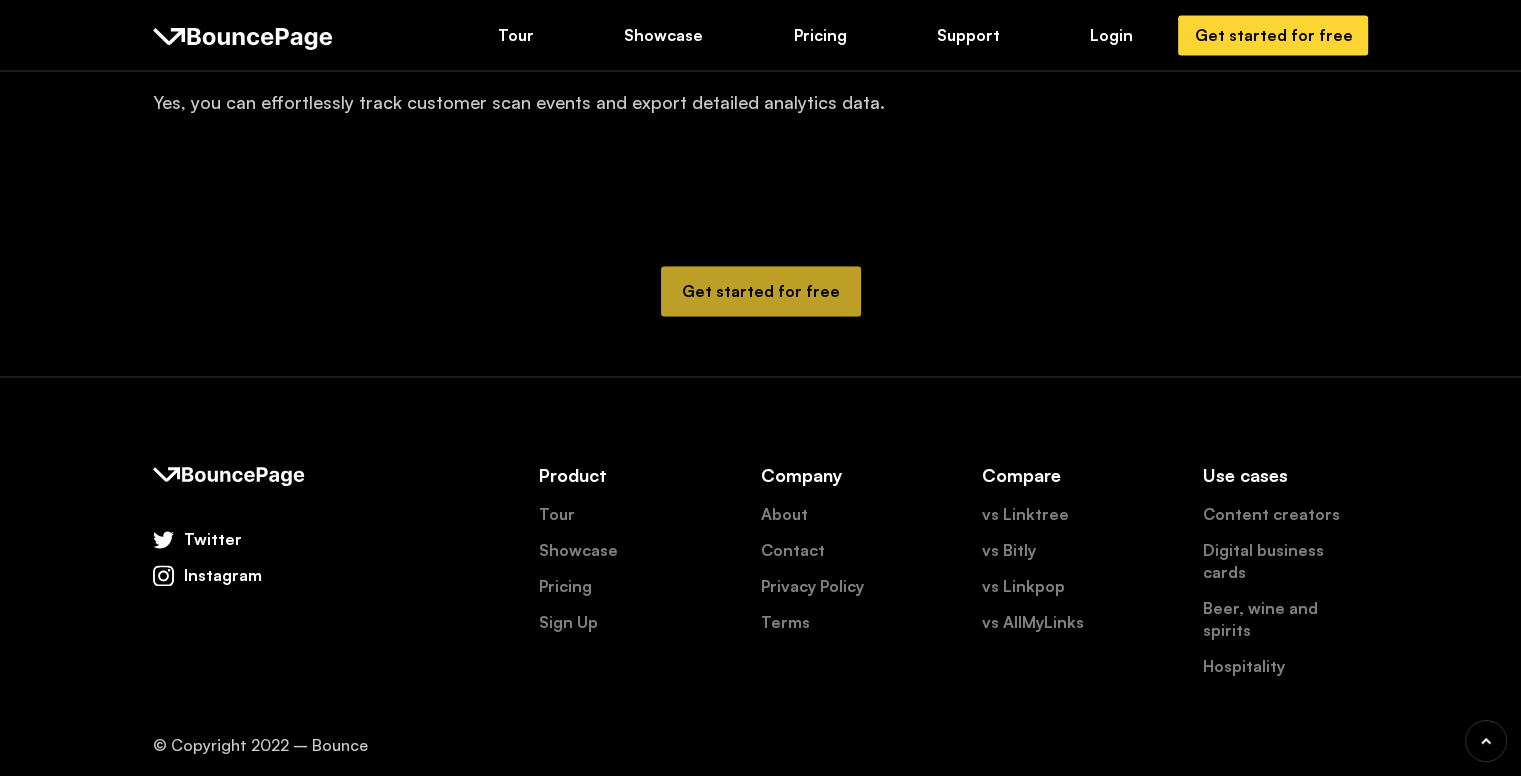 click on "Get started for free" at bounding box center [761, 291] 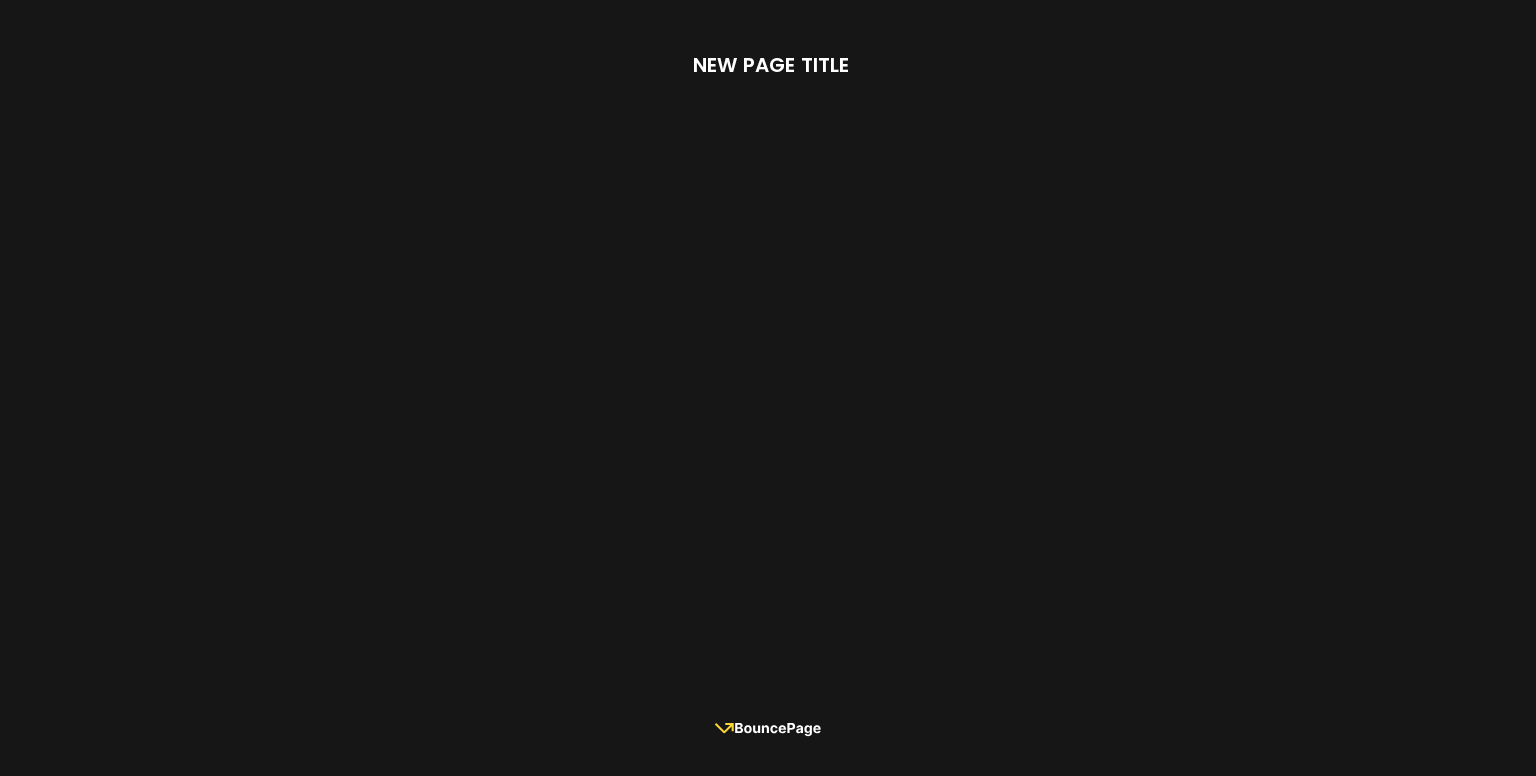 scroll, scrollTop: 0, scrollLeft: 0, axis: both 